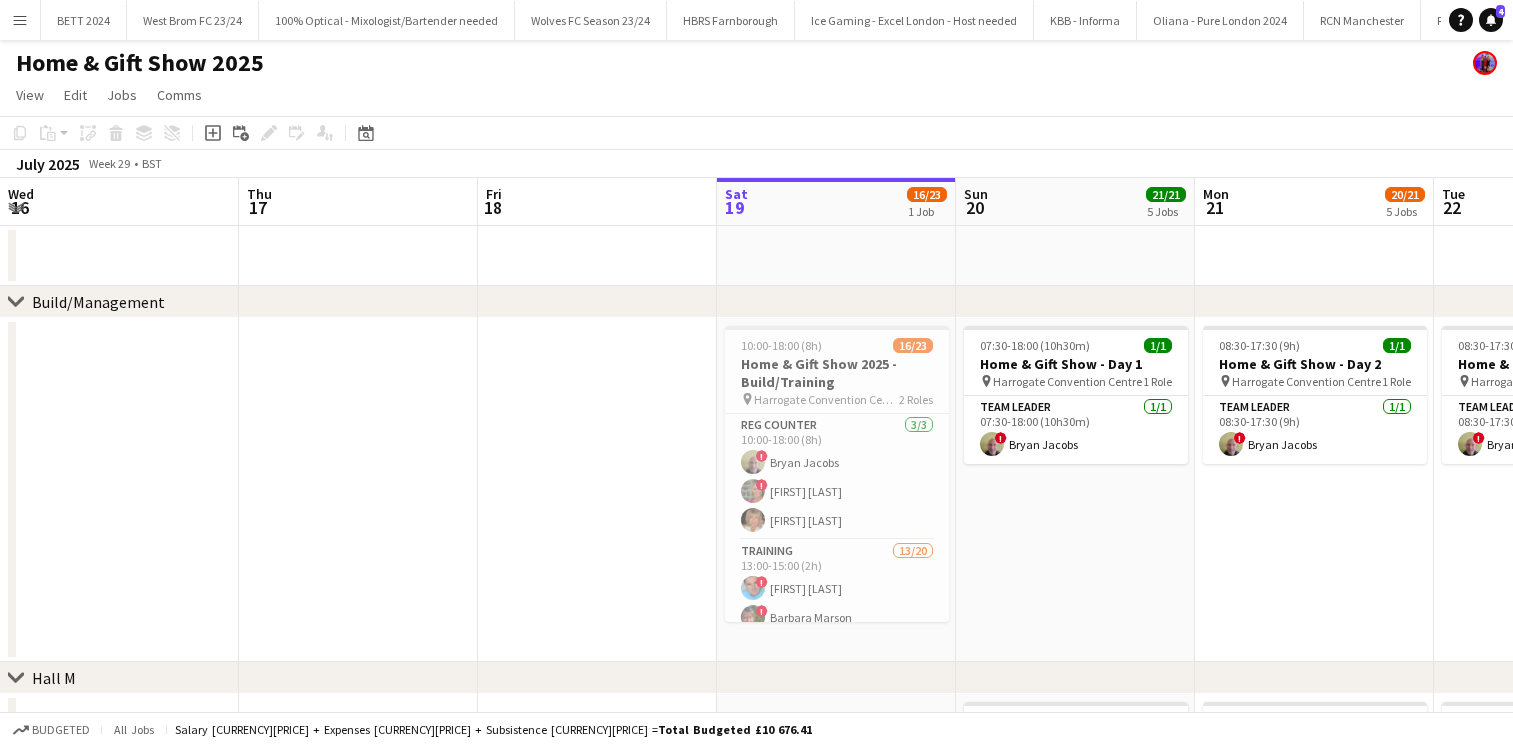 scroll, scrollTop: 32, scrollLeft: 0, axis: vertical 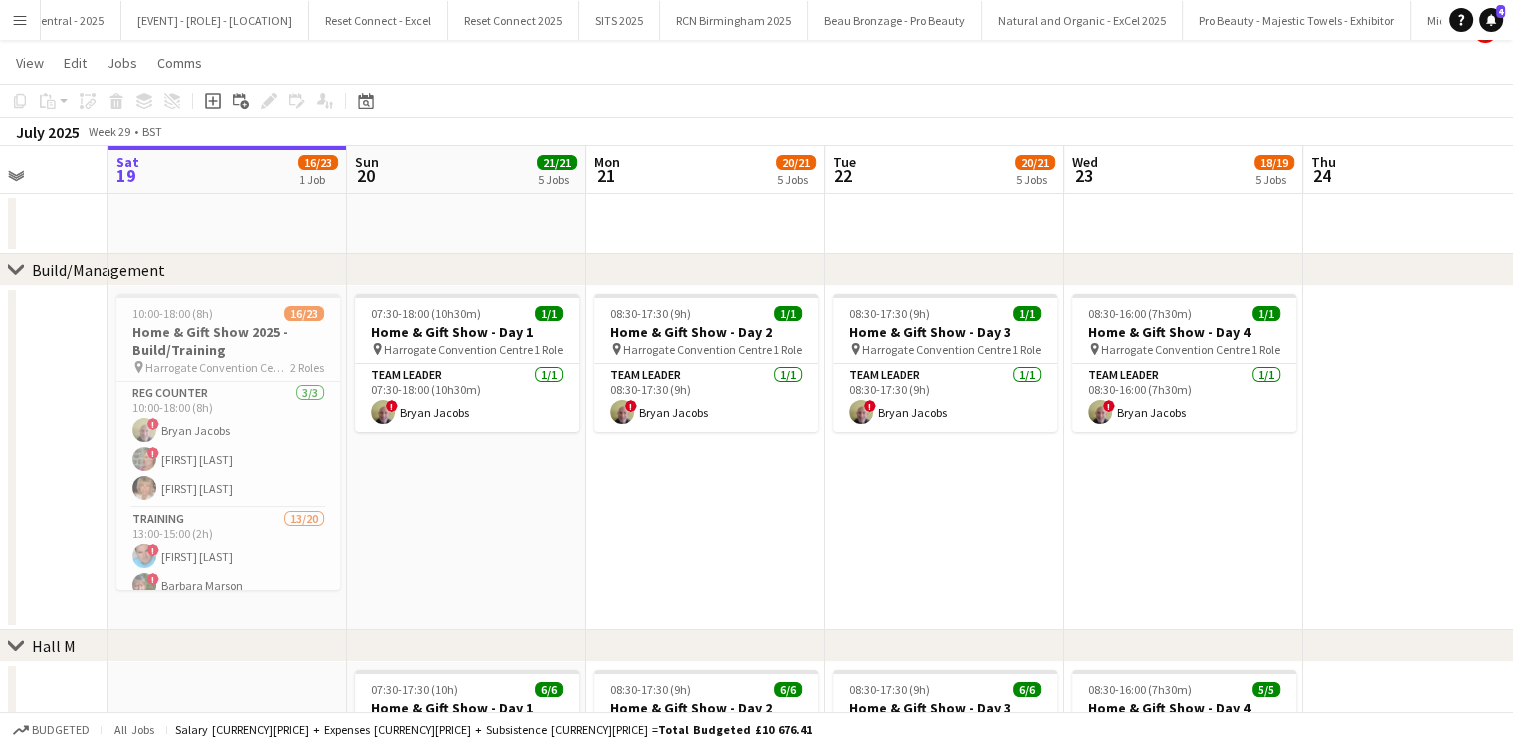 click on "07:30-18:00 (10h30m)    1/1   Home & Gift Show - Day 1
pin
Harrogate Convention Centre    1 Role   Team Leader   1/1   07:30-18:00 (10h30m)
! Bryan Jacobs" at bounding box center [466, 458] 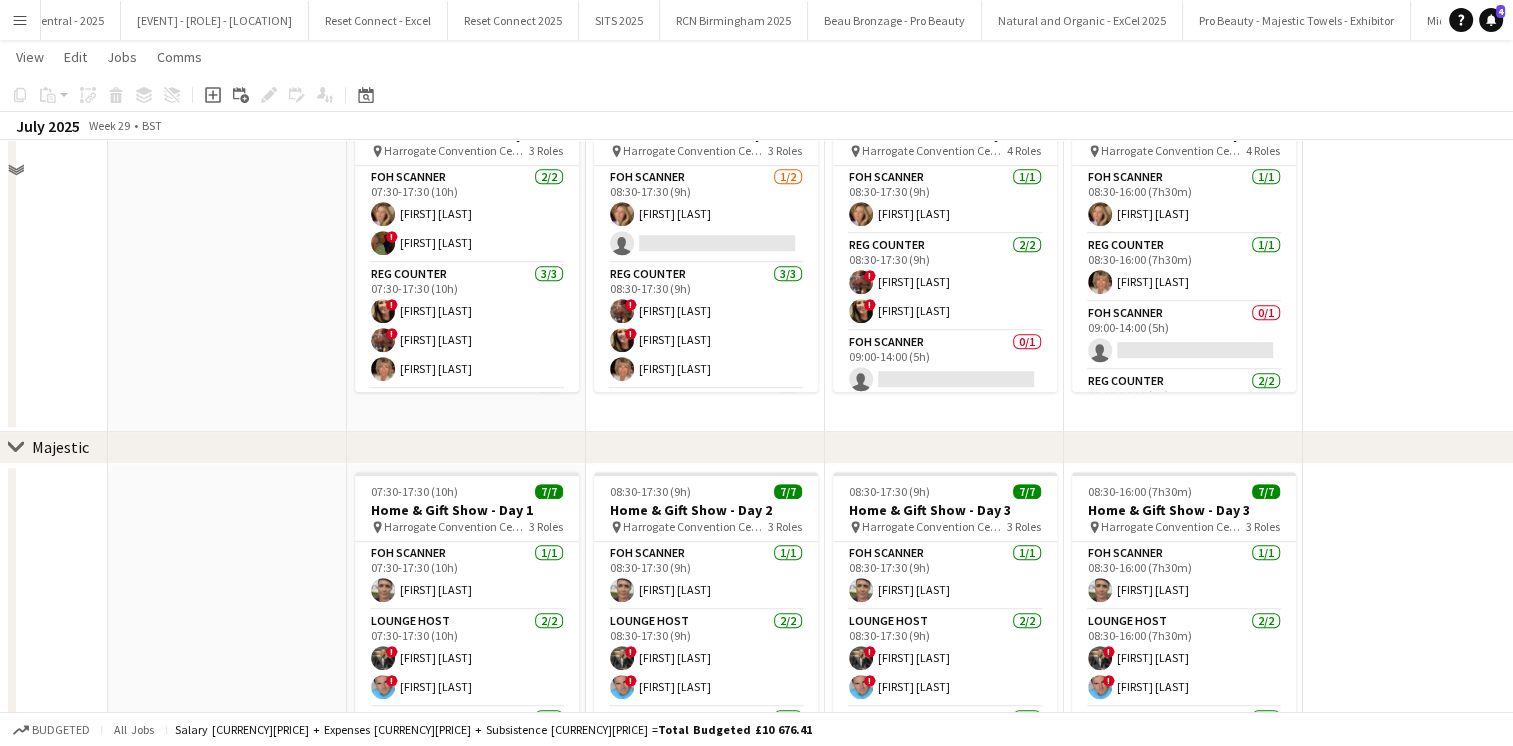 scroll, scrollTop: 1036, scrollLeft: 0, axis: vertical 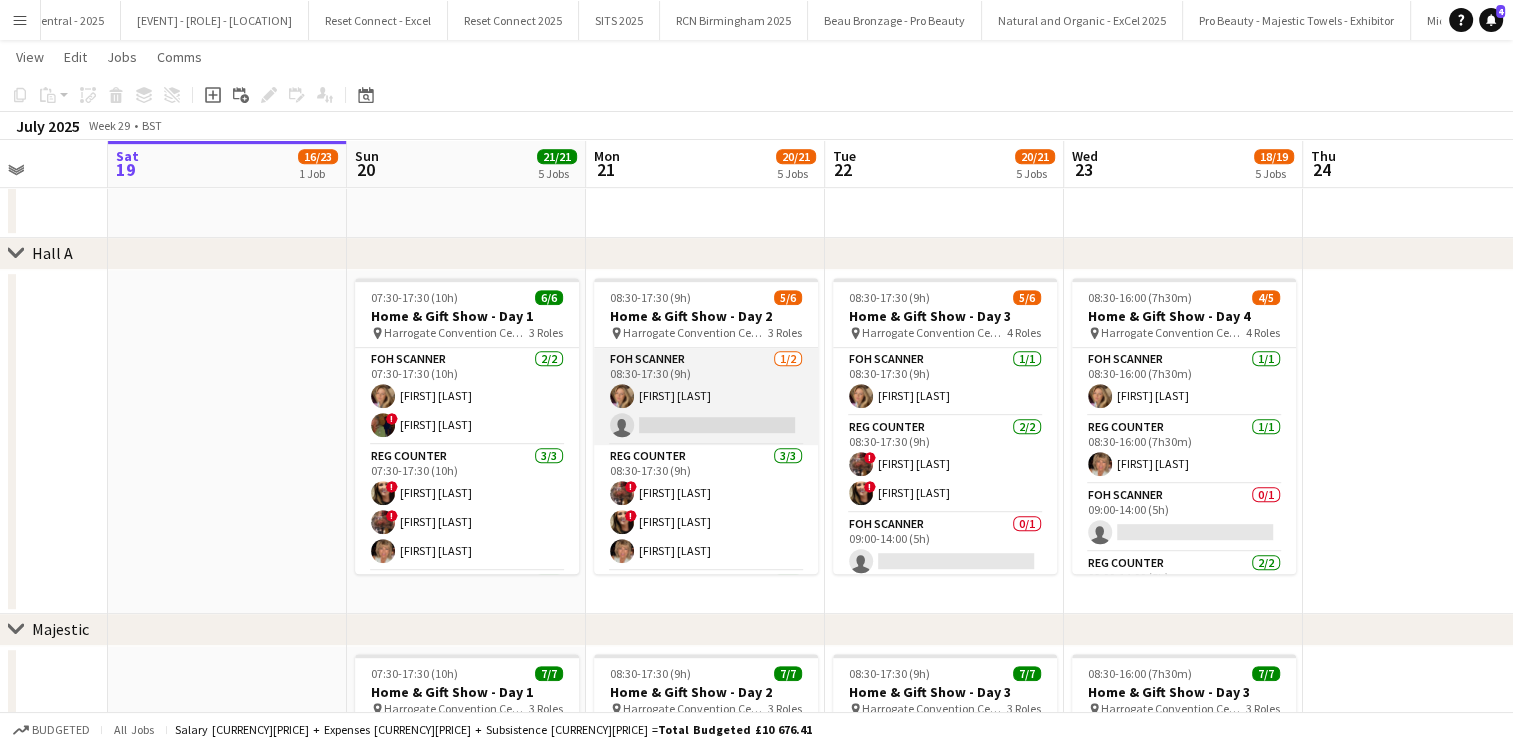 click on "FOH Scanner   1/2   08:30-17:30 (9h)
Ella Hall
single-neutral-actions" at bounding box center (706, 396) 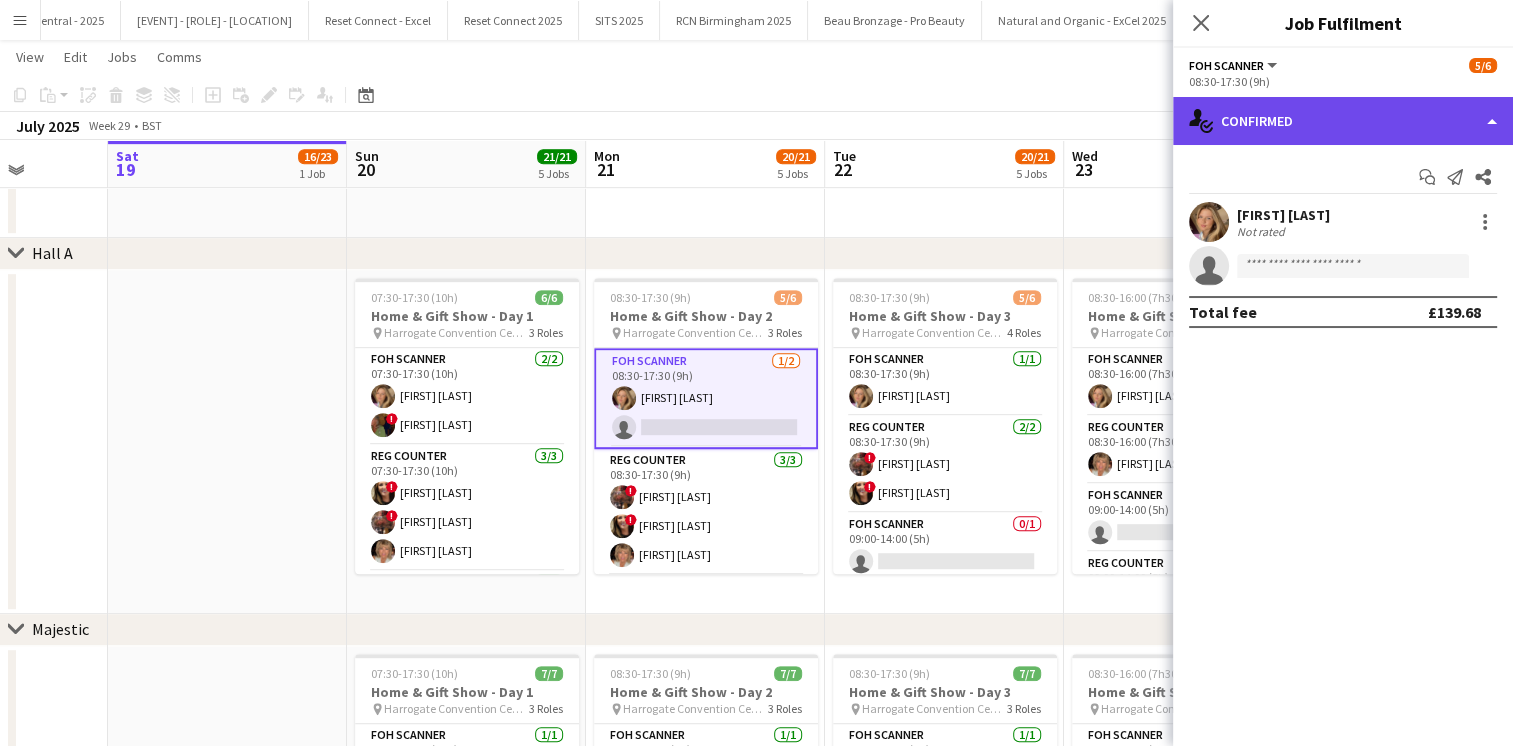 click on "single-neutral-actions-check-2
Confirmed" 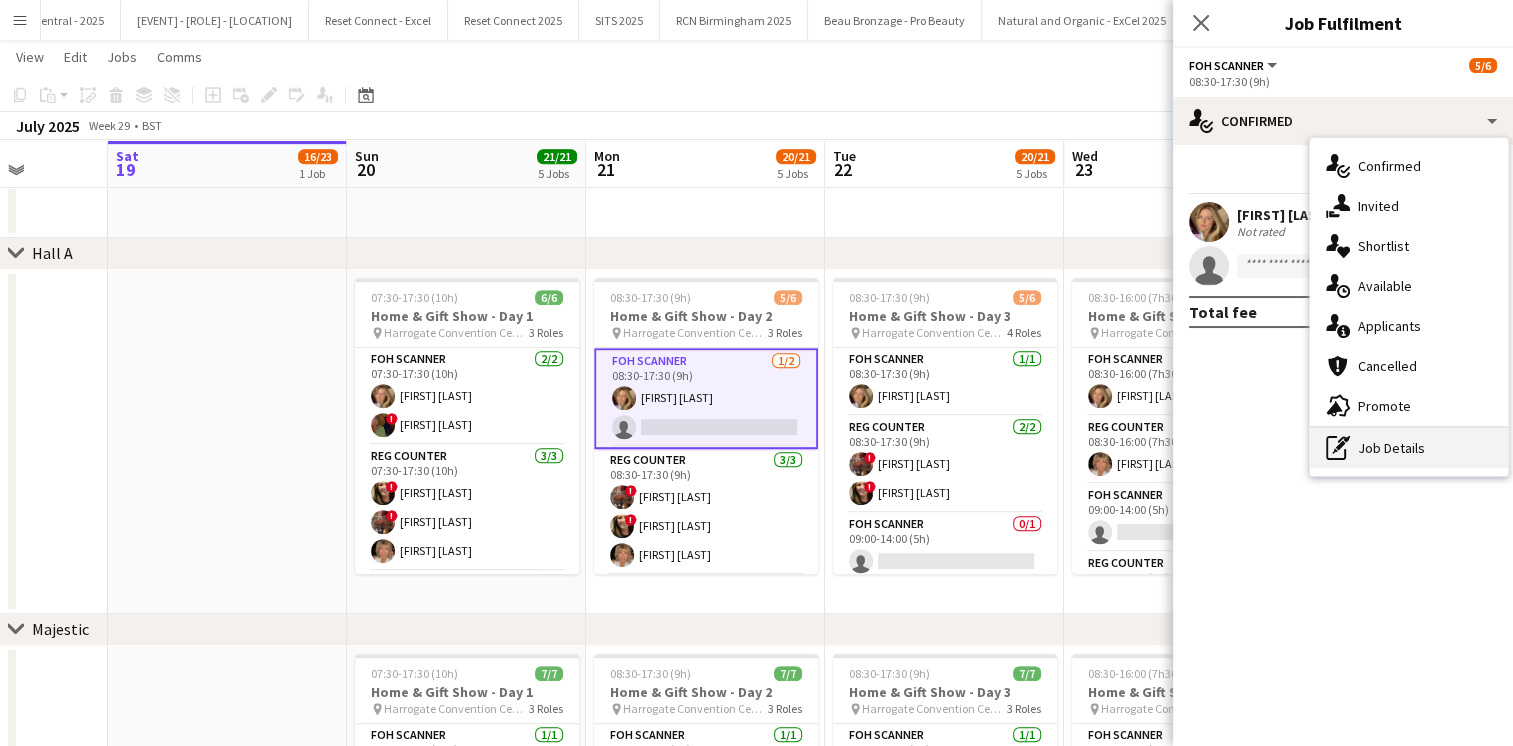 click on "pen-write
Job Details" at bounding box center (1409, 448) 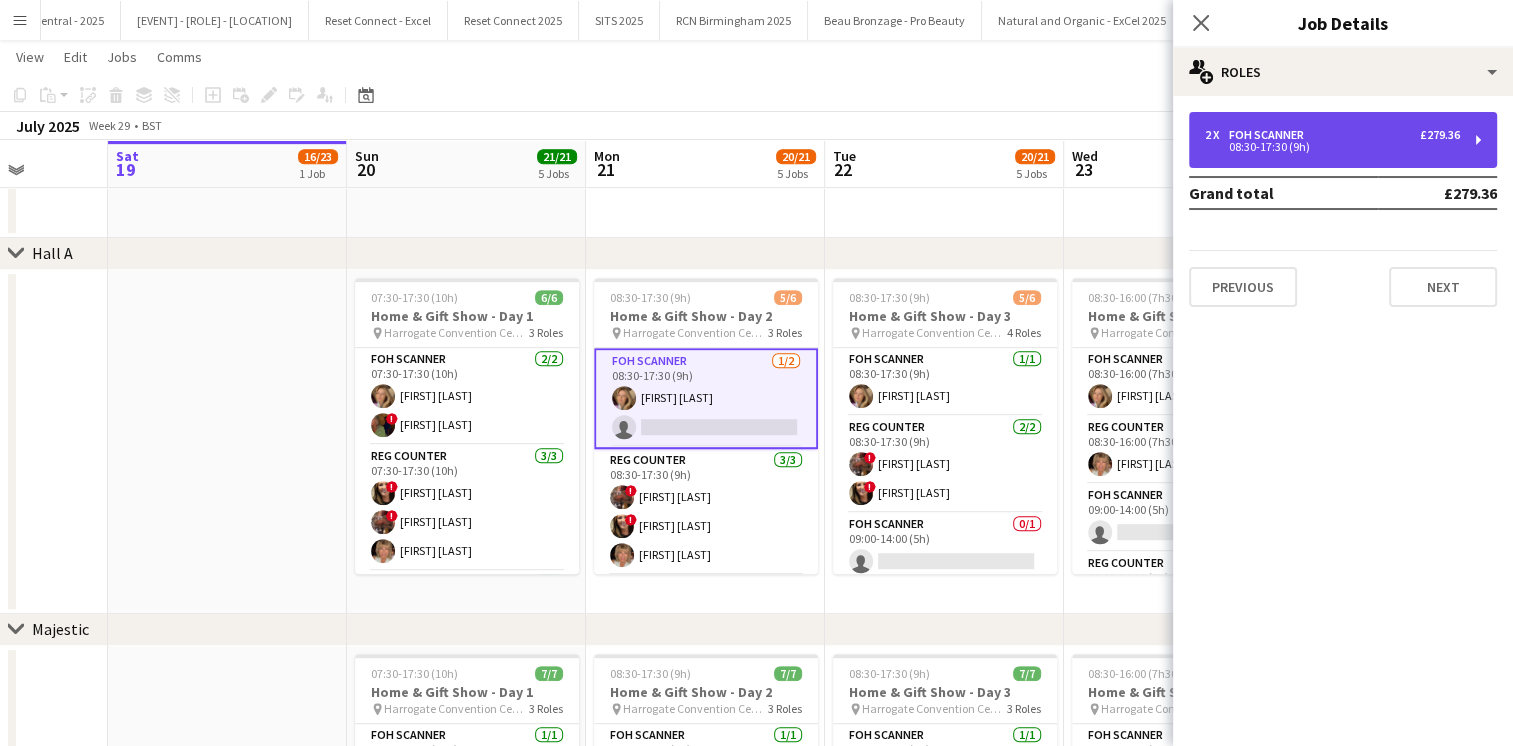 click on "2 x   FOH Scanner   £279.36" at bounding box center (1332, 135) 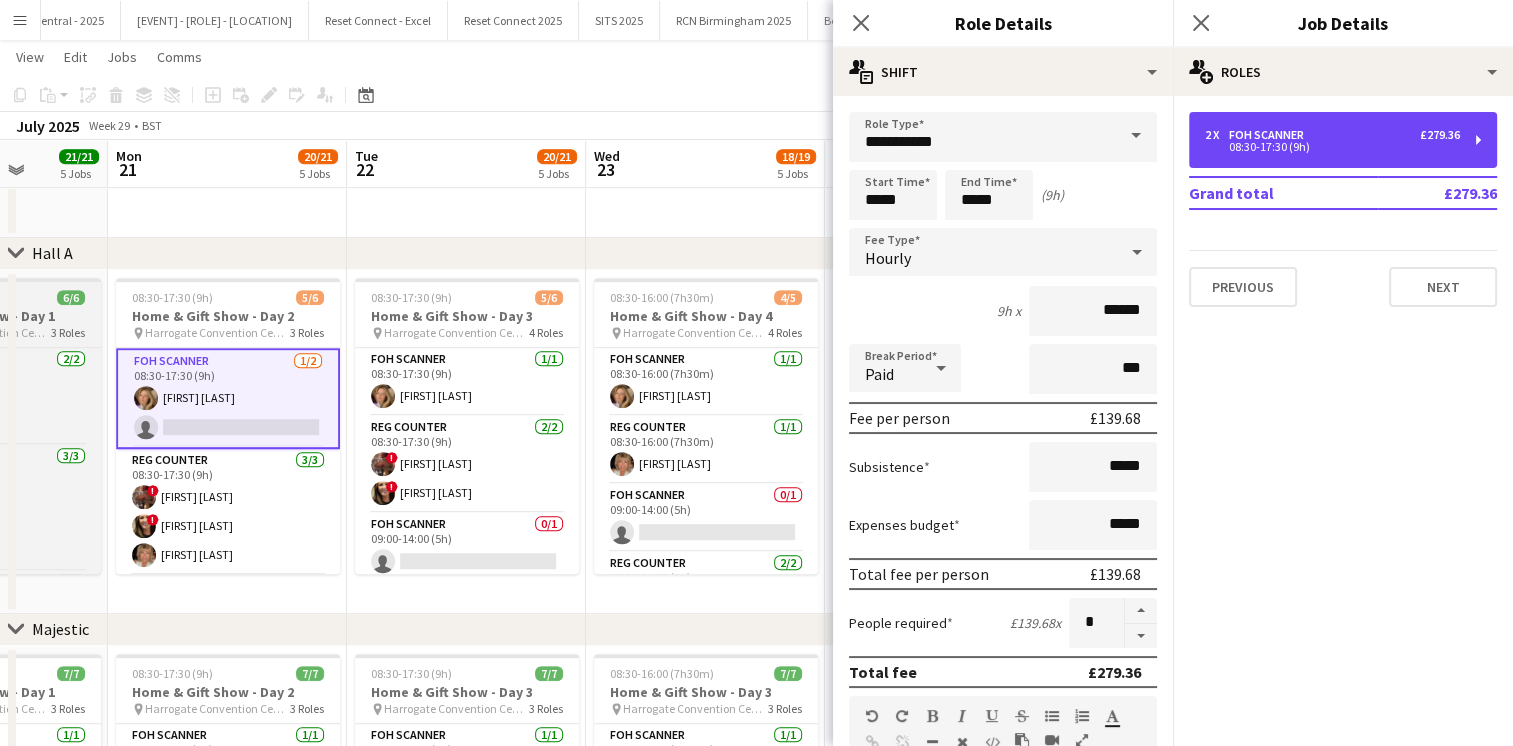 scroll, scrollTop: 0, scrollLeft: 541, axis: horizontal 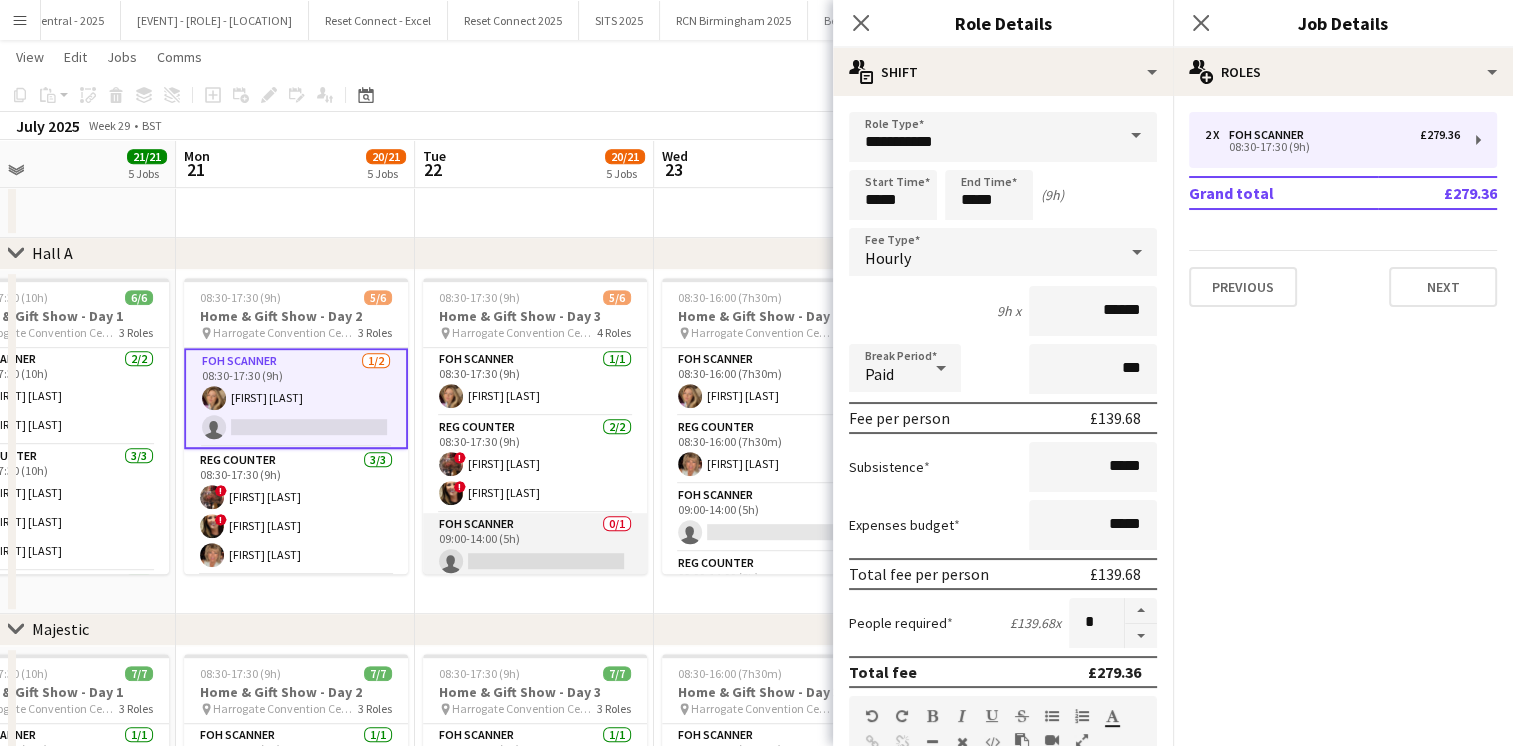 click on "FOH Scanner   0/1   09:00-14:00 (5h)
single-neutral-actions" at bounding box center (535, 547) 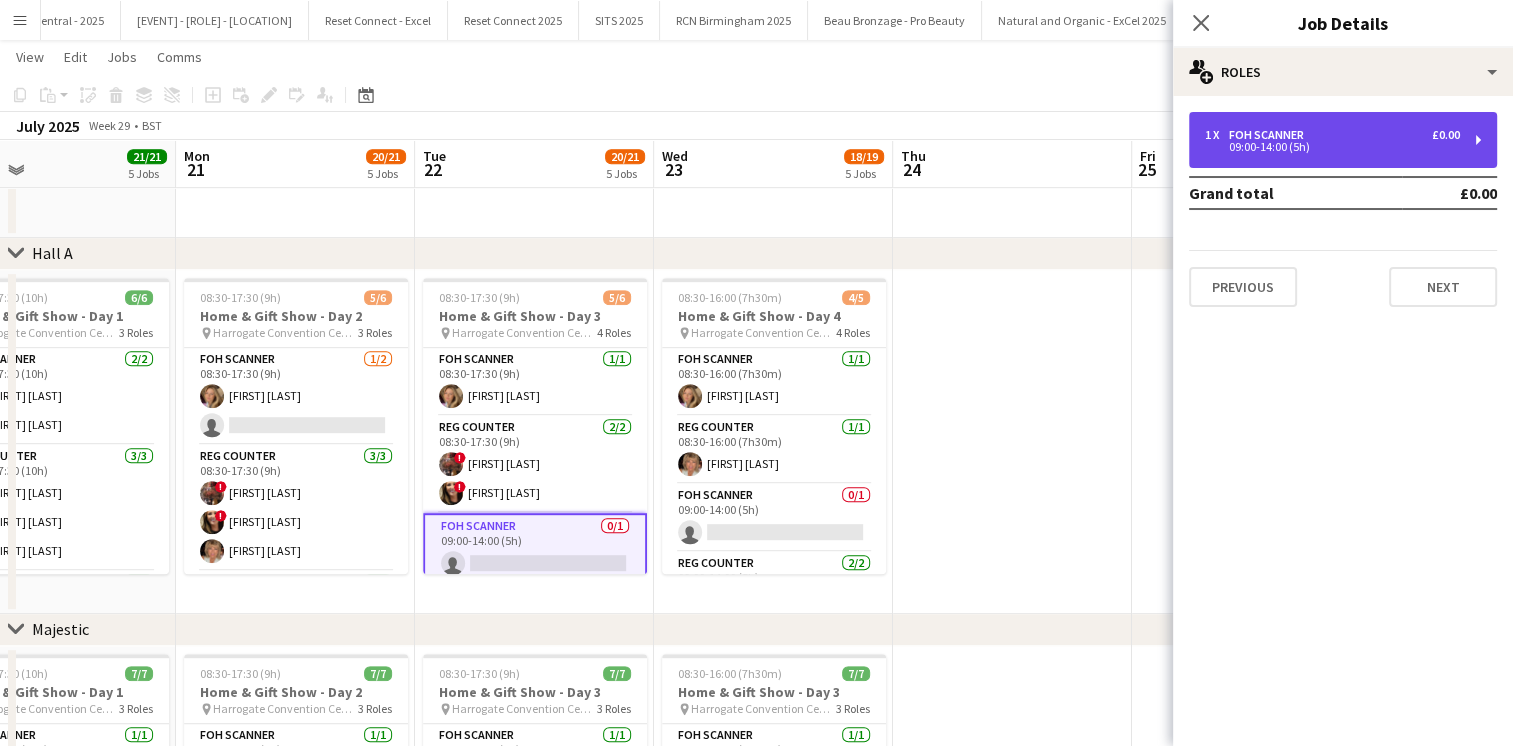 click on "09:00-14:00 (5h)" at bounding box center [1332, 147] 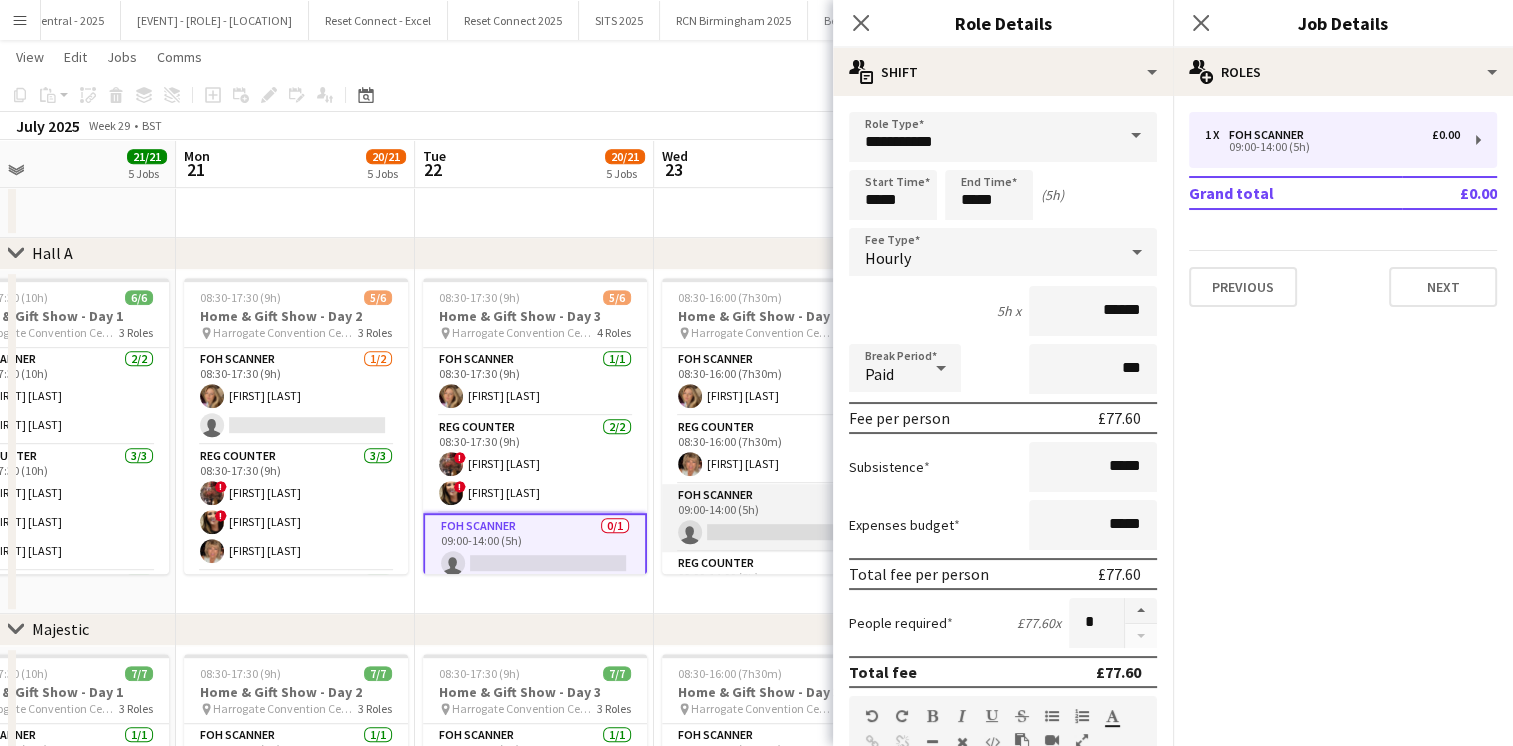 click on "FOH Scanner   0/1   09:00-14:00 (5h)
single-neutral-actions" at bounding box center (774, 518) 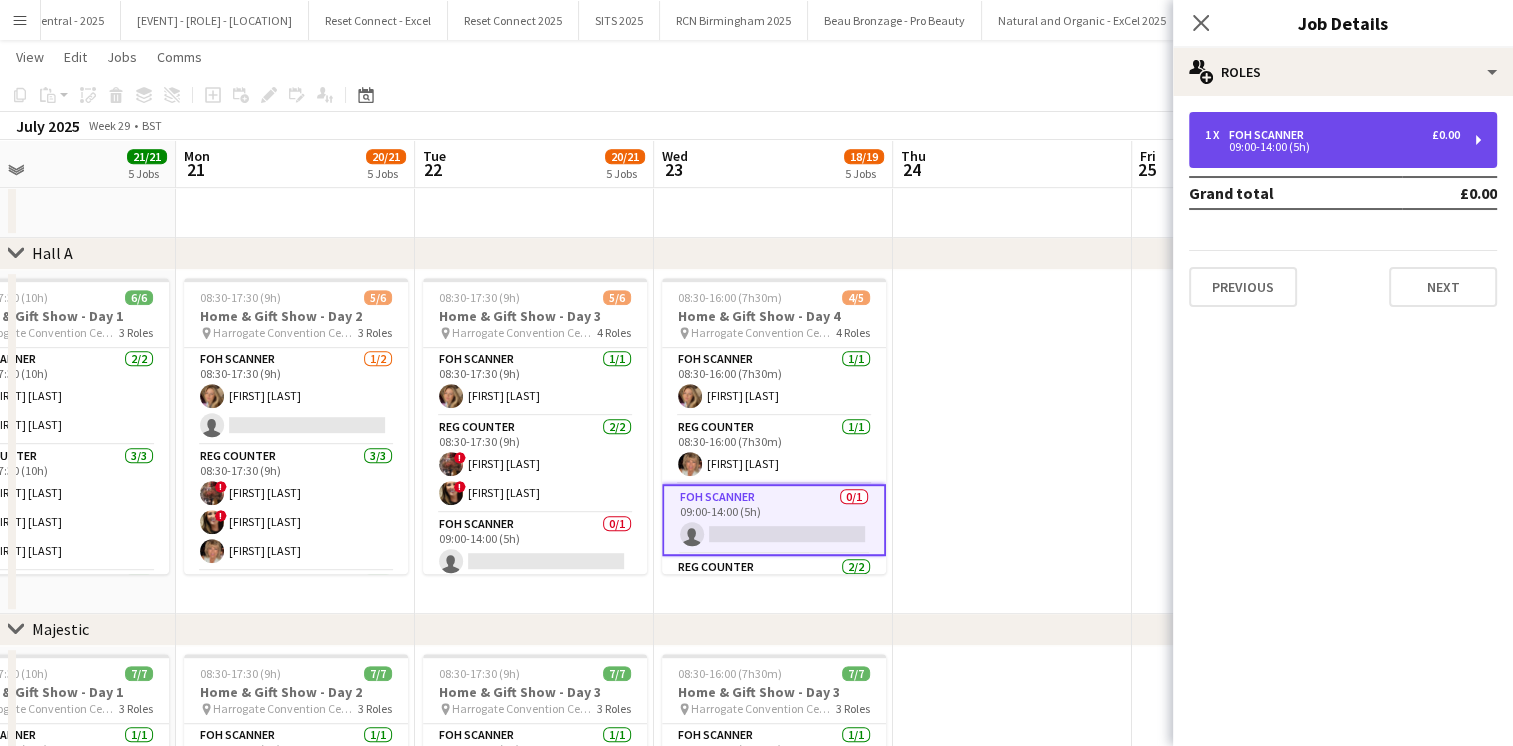 click on "1 x   FOH Scanner   £0.00   09:00-14:00 (5h)" at bounding box center (1343, 140) 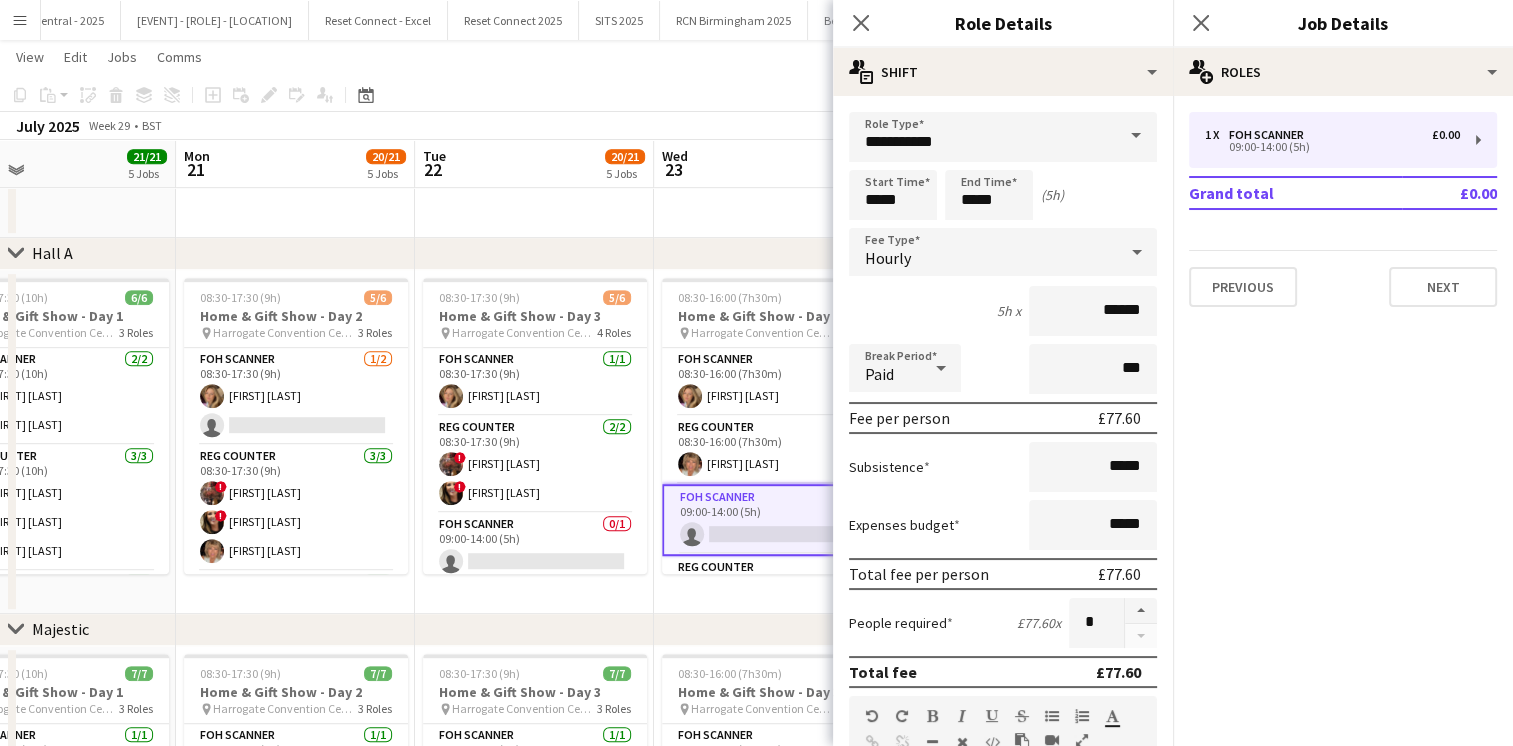 click on "chevron-right
Hall A" 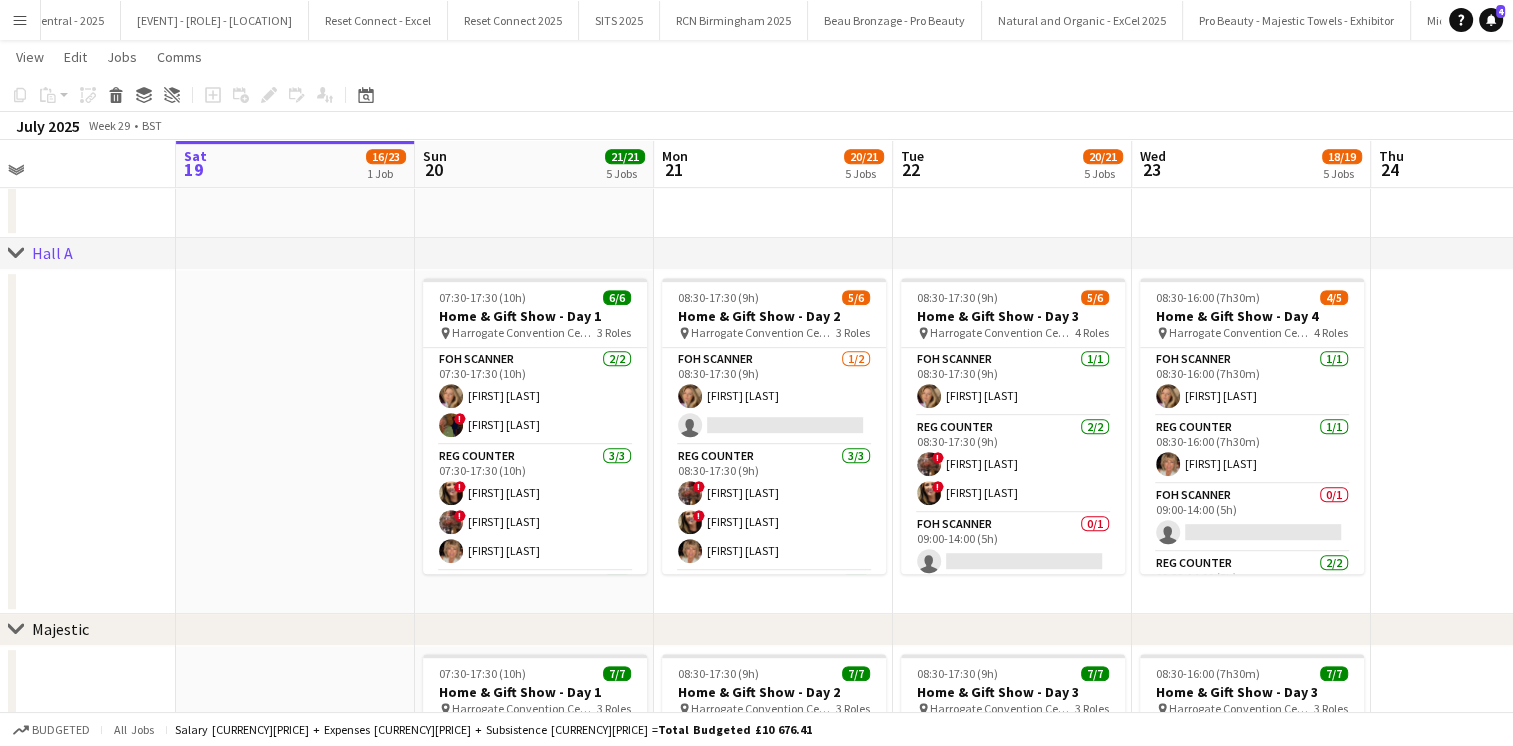 scroll, scrollTop: 0, scrollLeft: 638, axis: horizontal 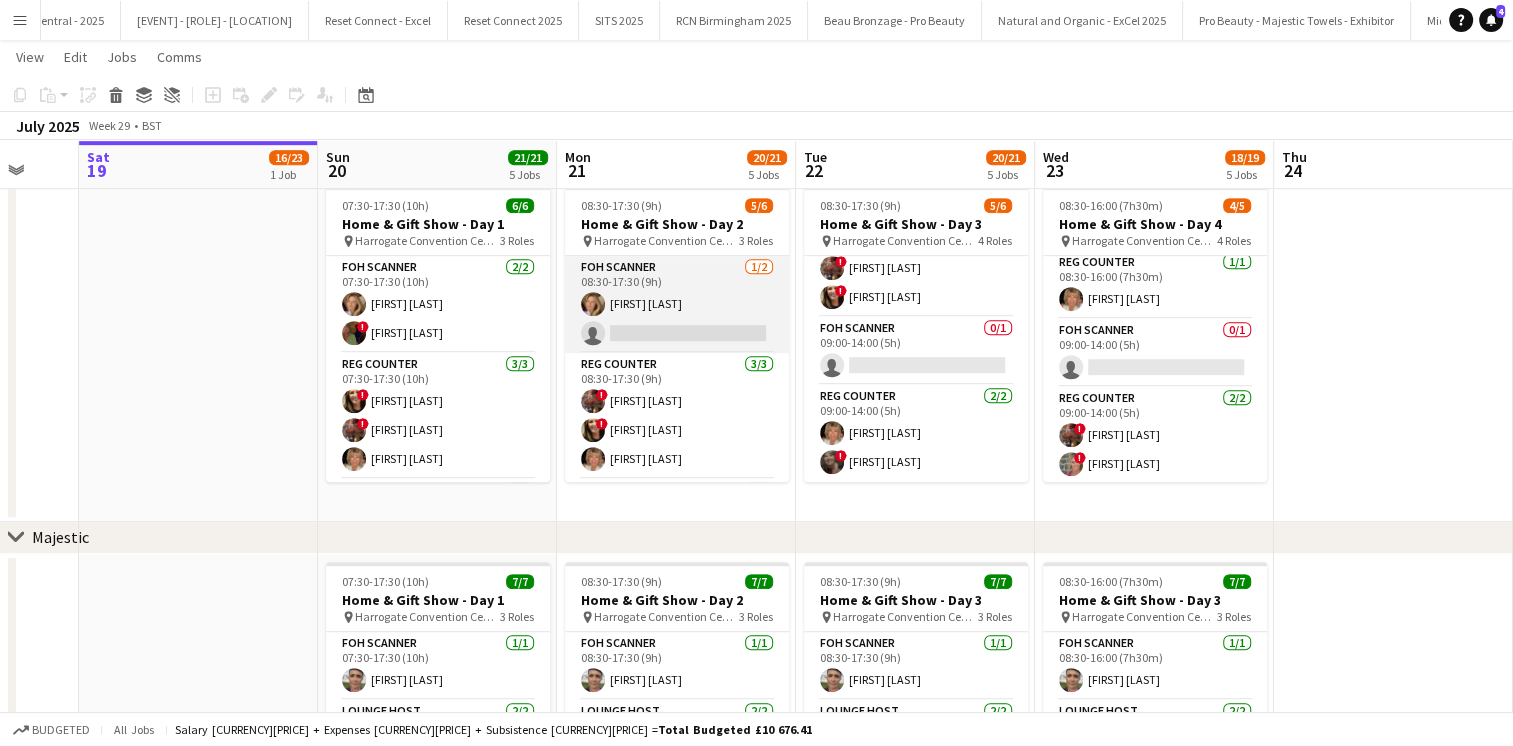 click on "FOH Scanner   1/2   08:30-17:30 (9h)
Ella Hall
single-neutral-actions" at bounding box center [677, 304] 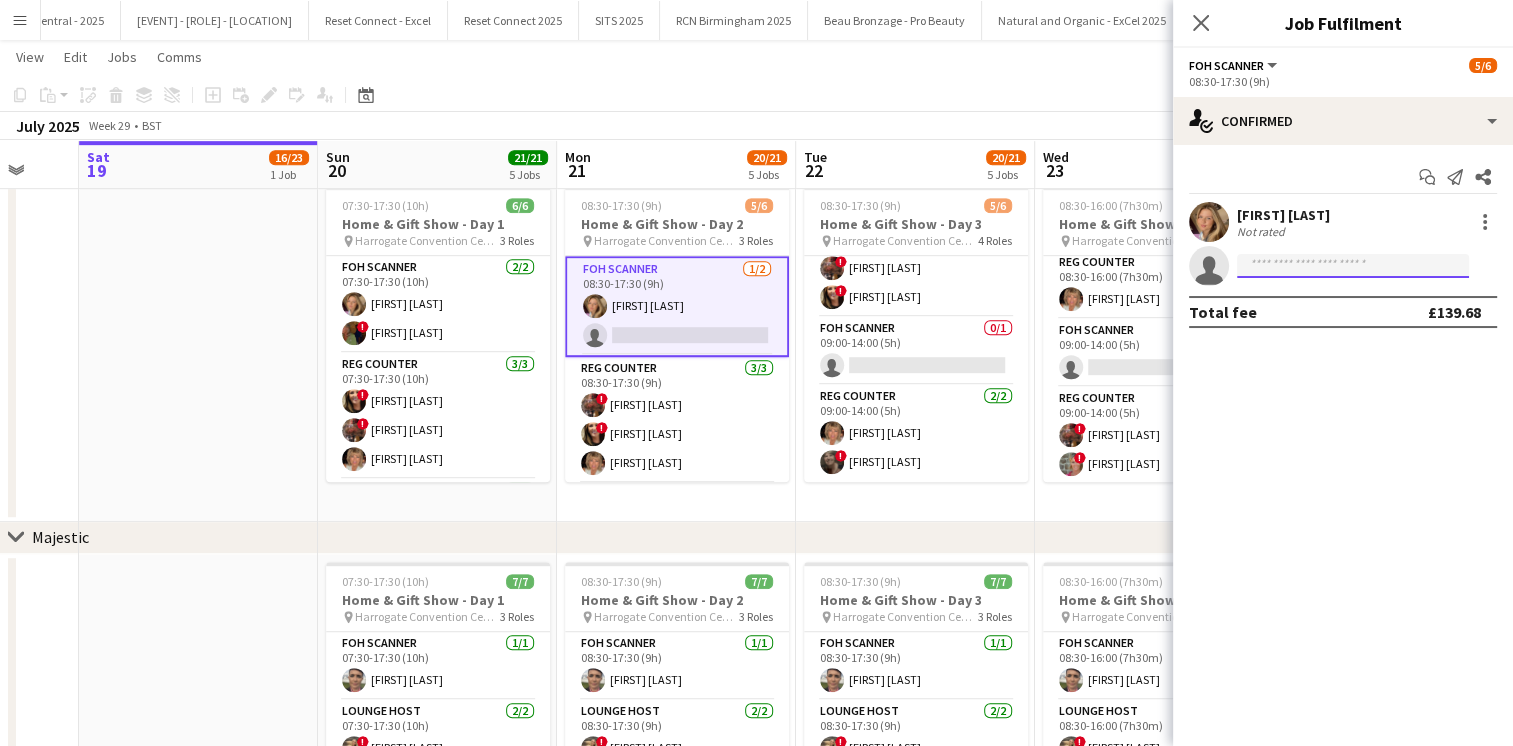 click 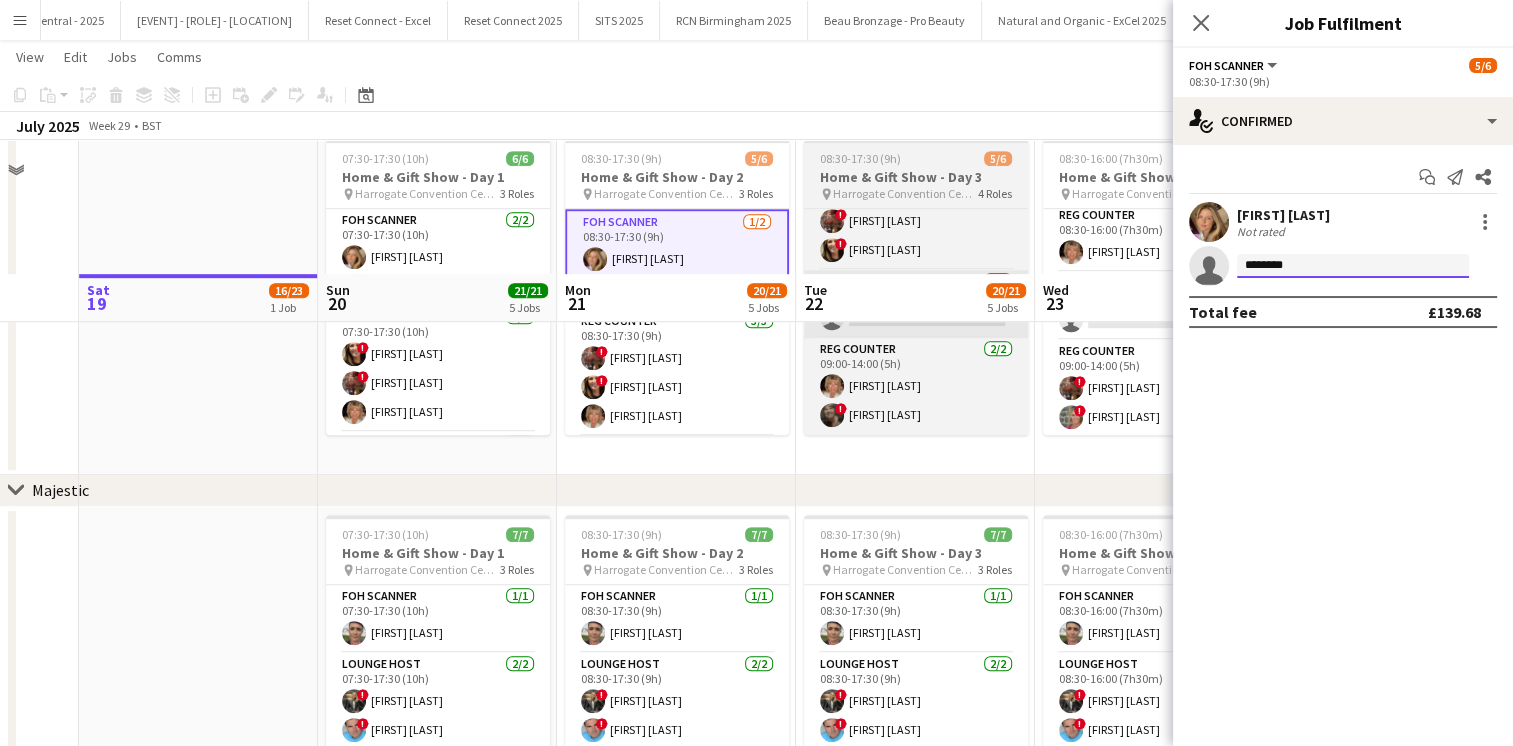 scroll, scrollTop: 1139, scrollLeft: 0, axis: vertical 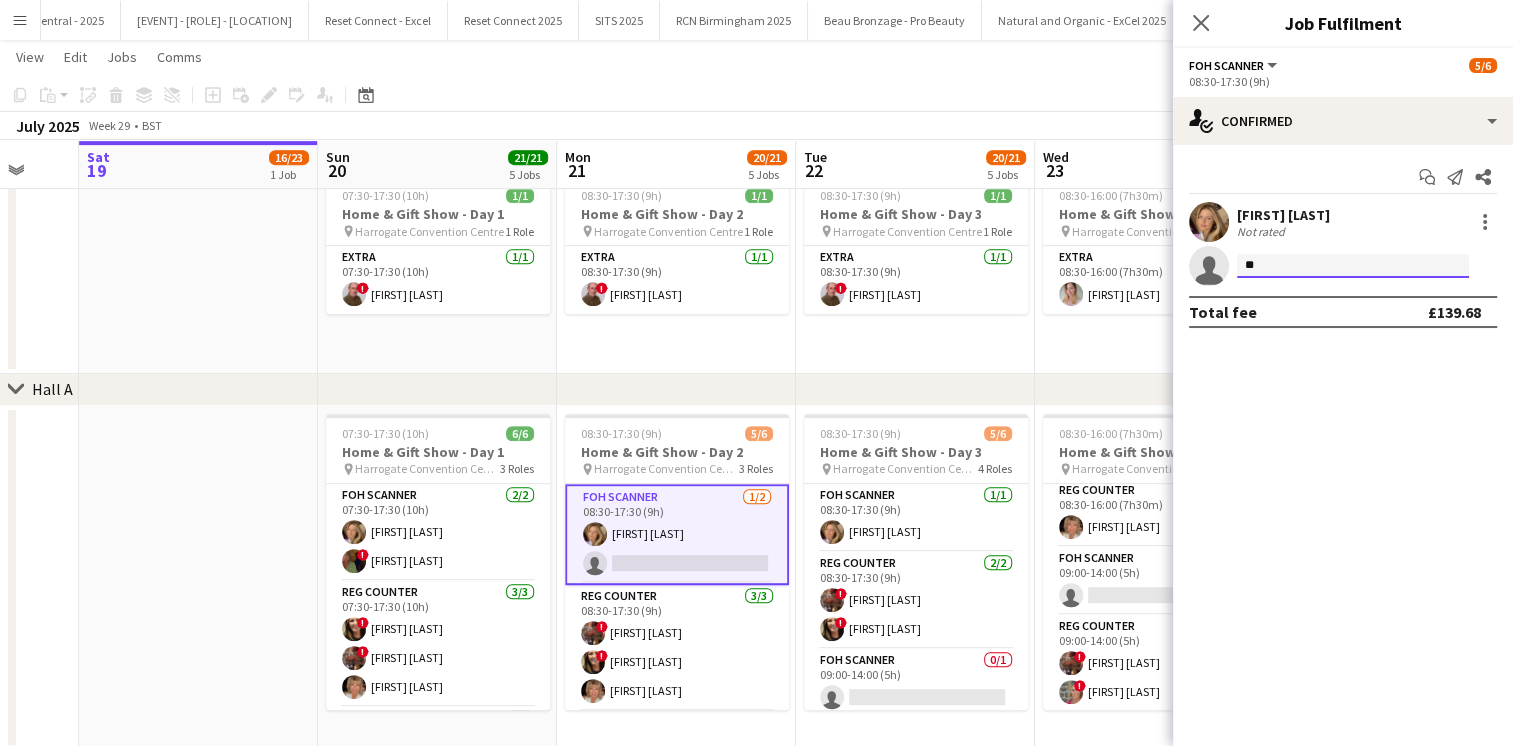 type on "*" 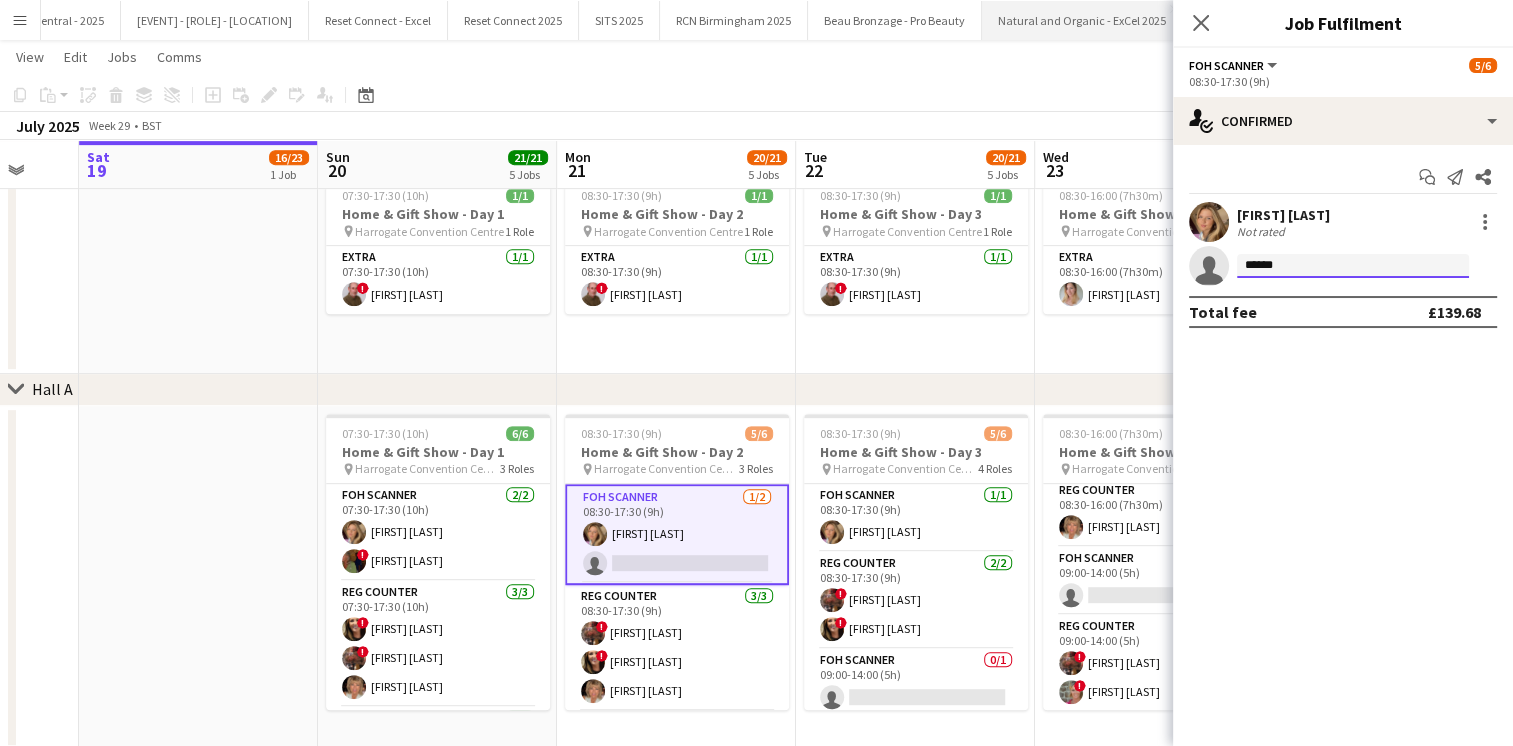 type on "******" 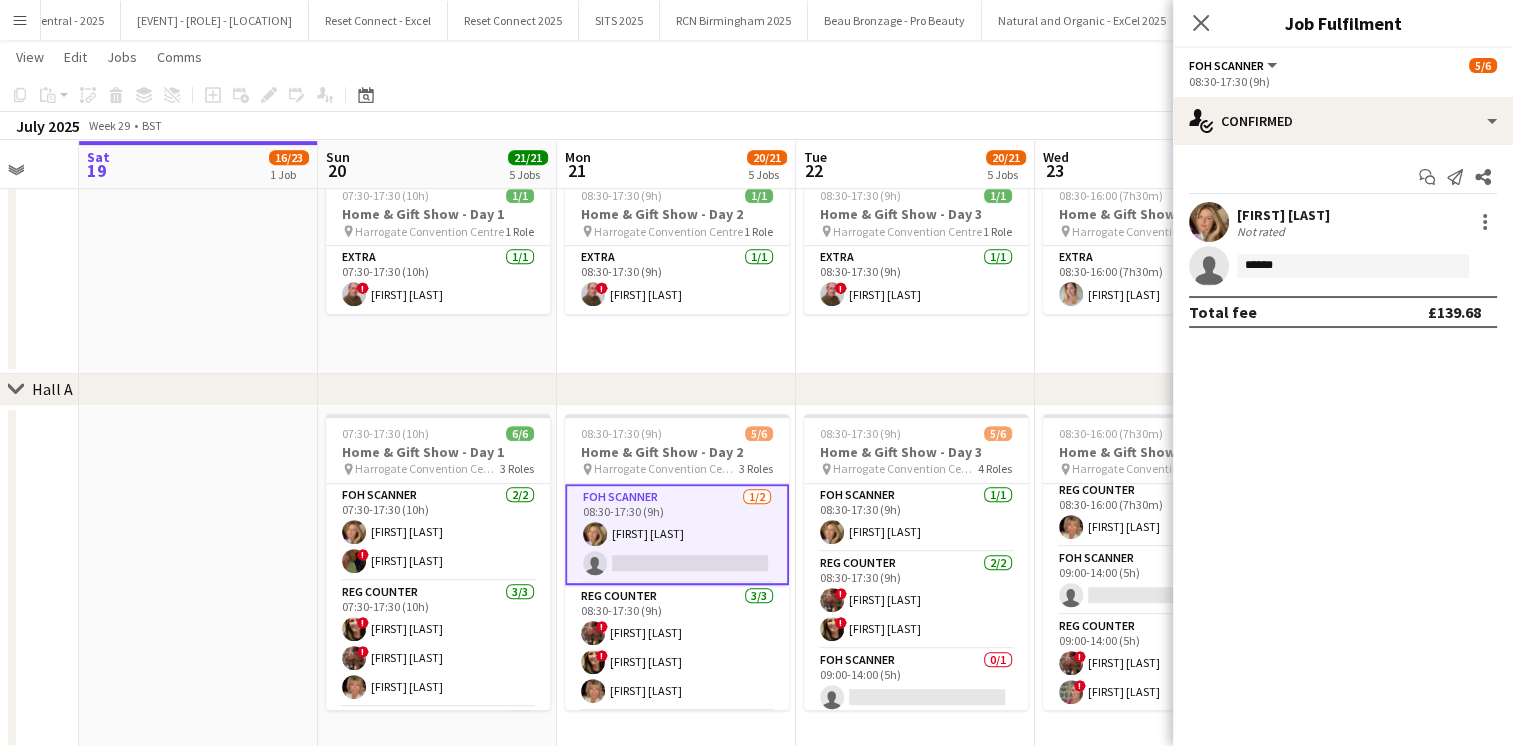 click on "chevron-right
Hall A" 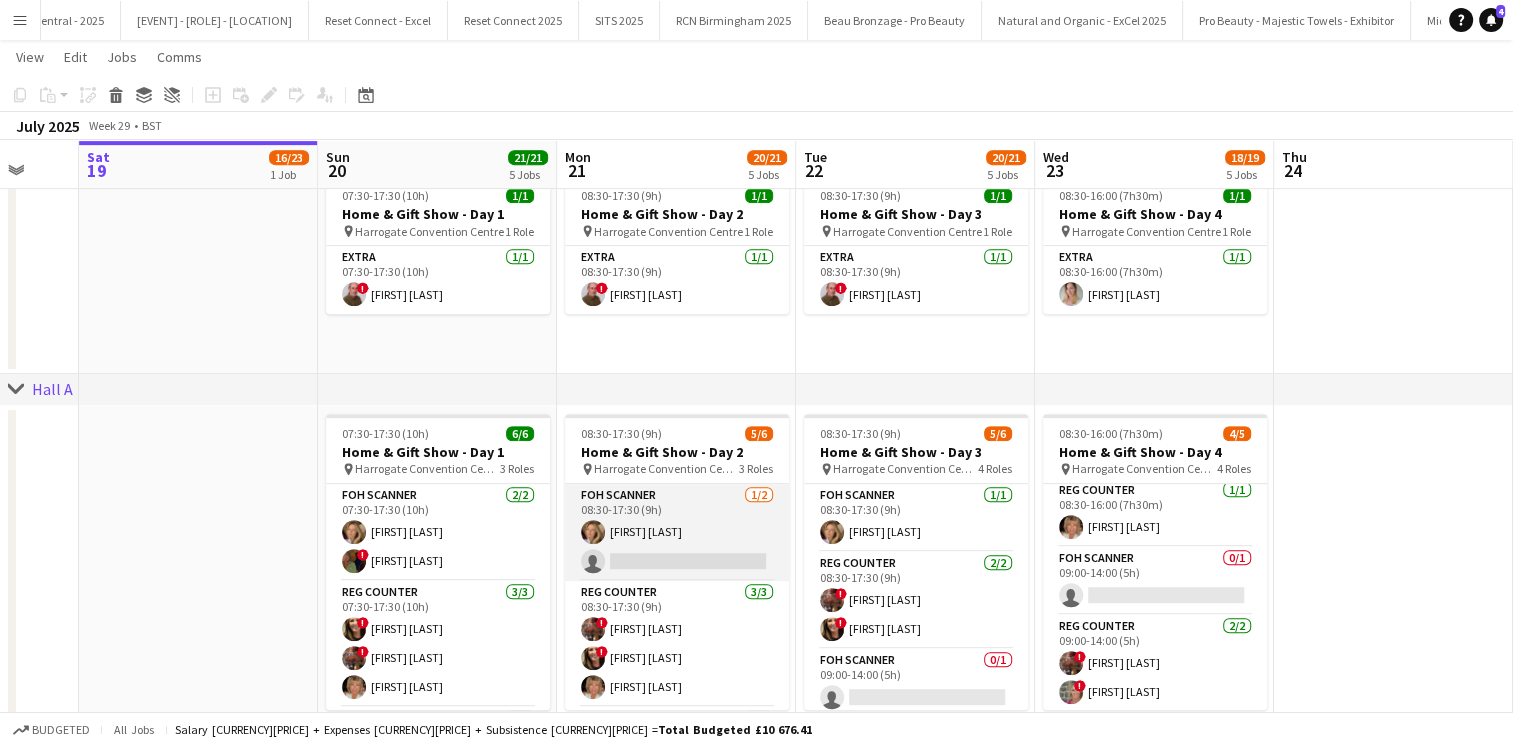 click on "FOH Scanner   1/2   08:30-17:30 (9h)
Ella Hall
single-neutral-actions" at bounding box center (677, 532) 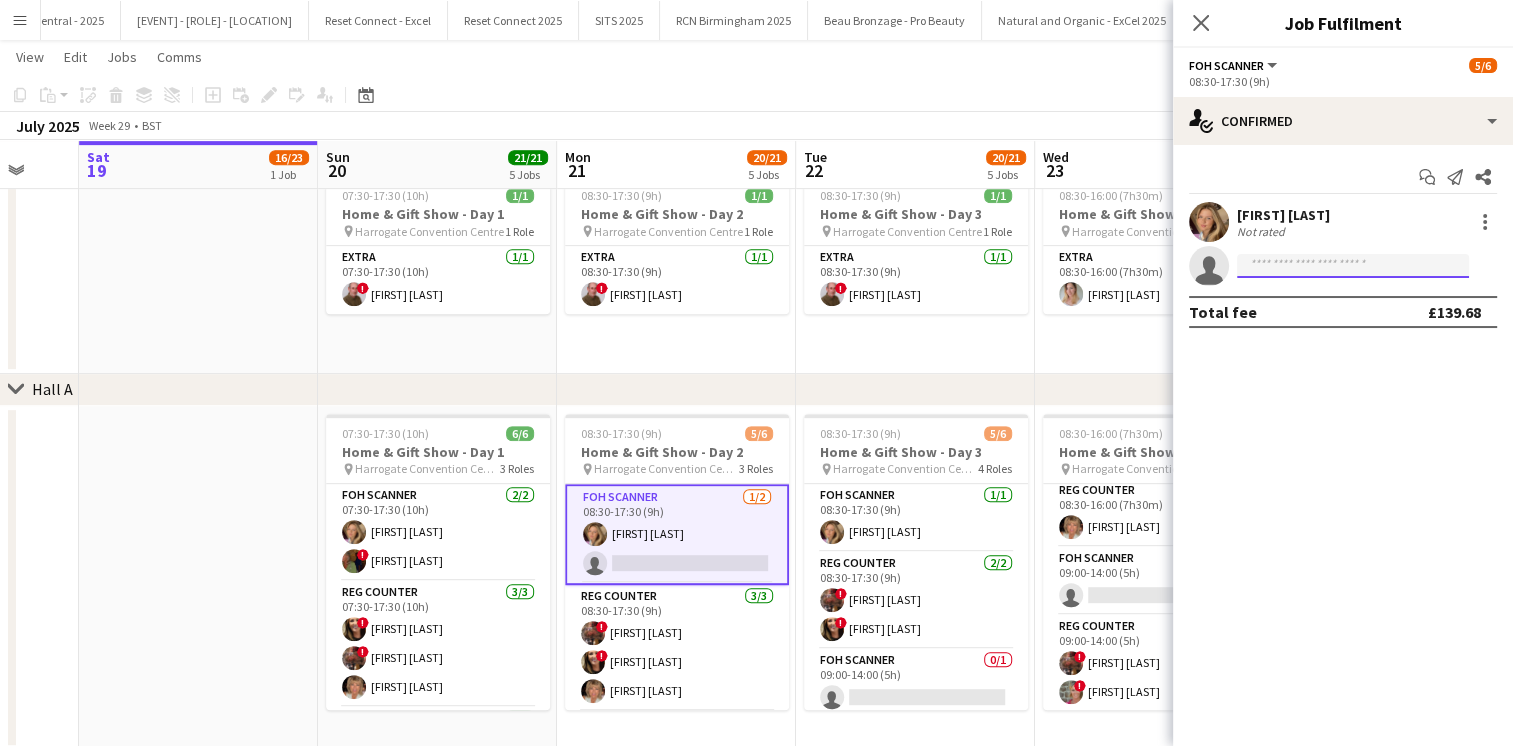 click 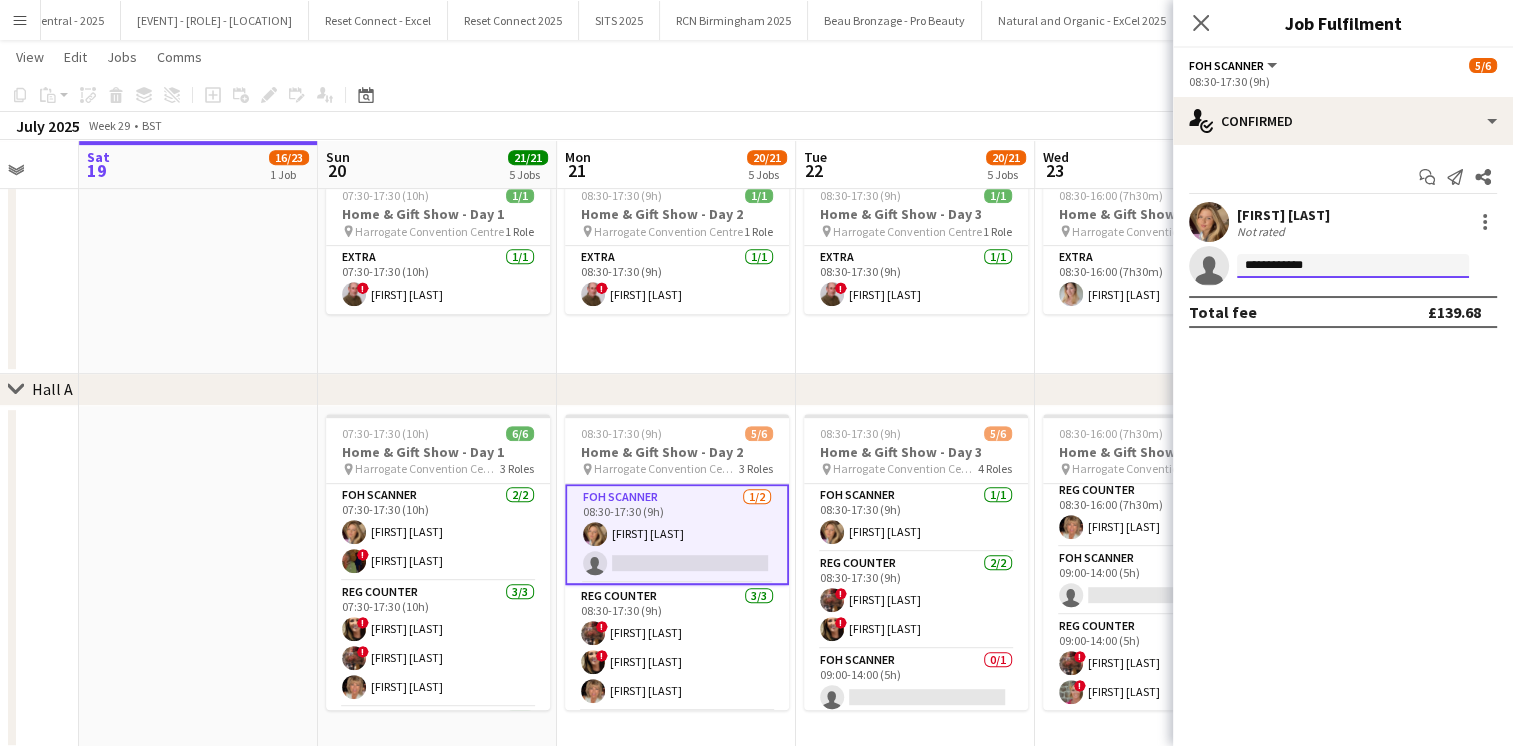 type on "**********" 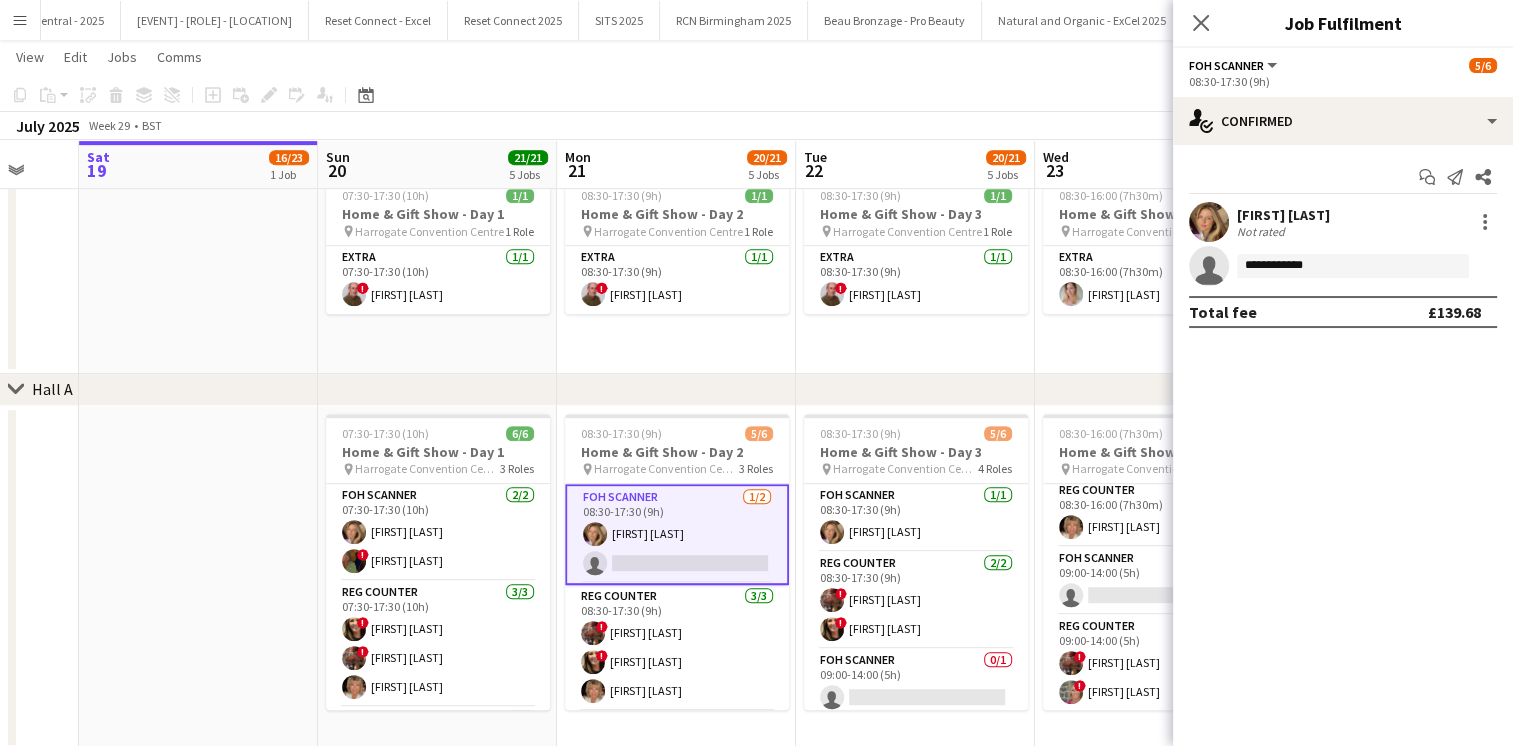 click on "08:30-17:30 (9h)    1/1   Home & Gift Show - Day 3
pin
Harrogate Convention Centre    1 Role   Extra   1/1   08:30-17:30 (9h)
! Patrick Mccall" at bounding box center (915, 271) 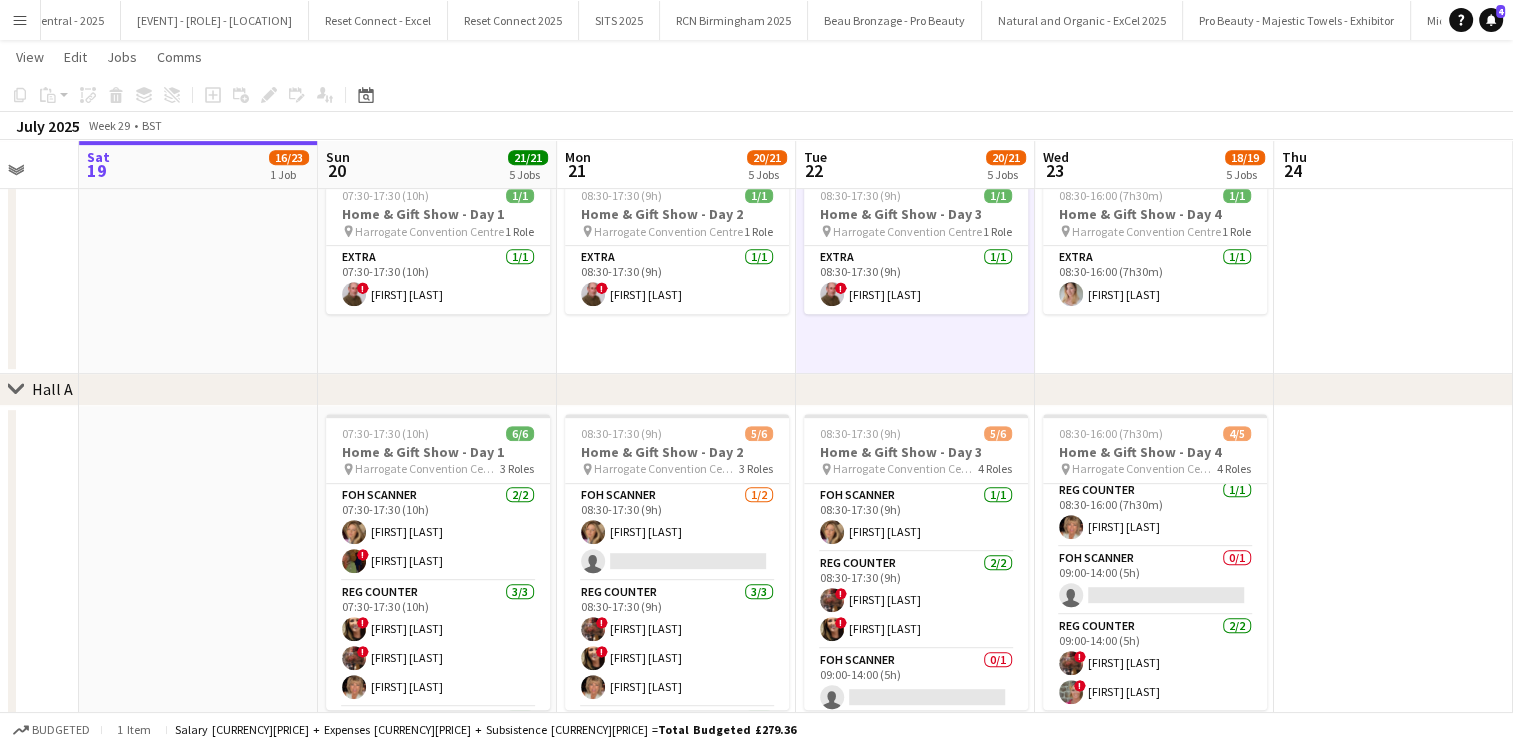 scroll, scrollTop: 0, scrollLeft: 639, axis: horizontal 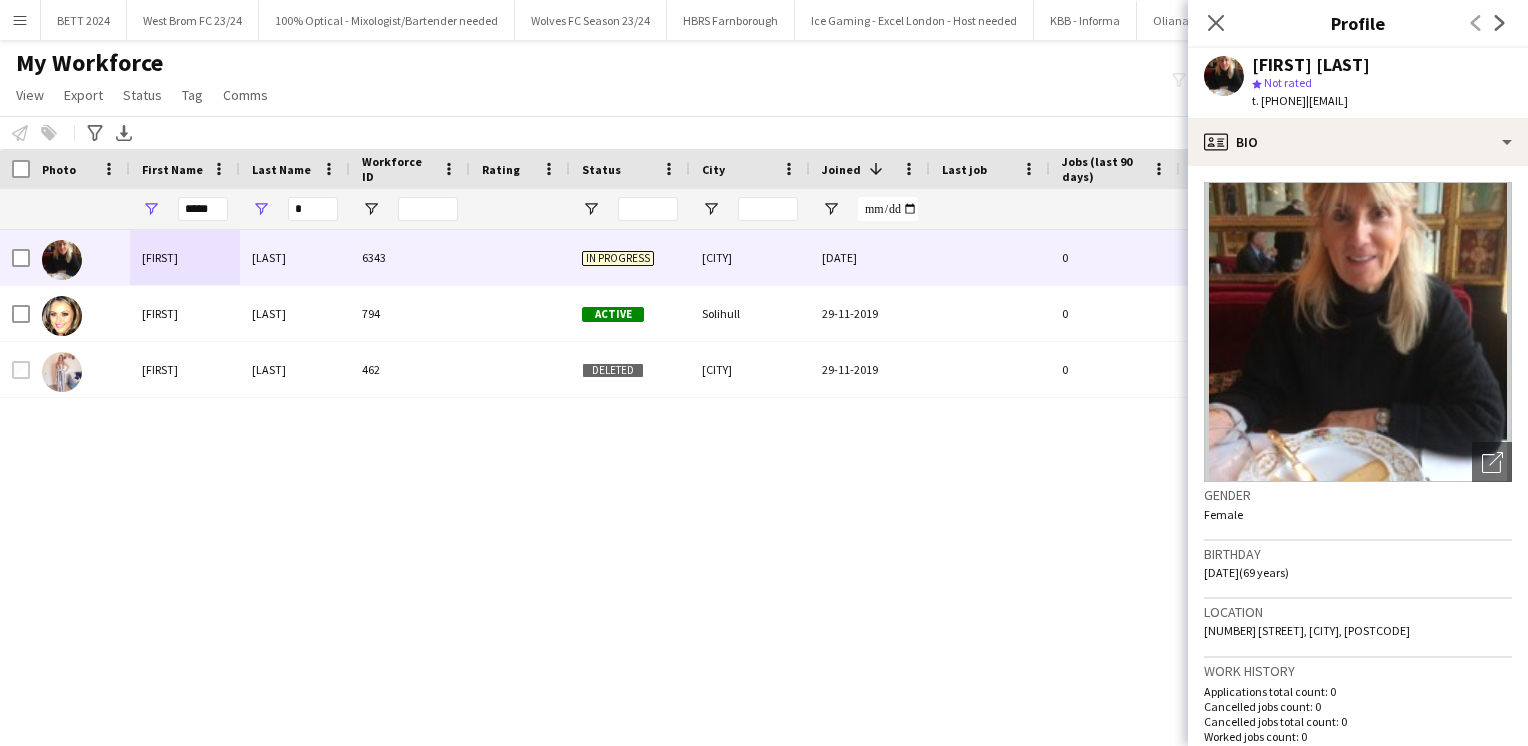 click on "|   [EMAIL]" 